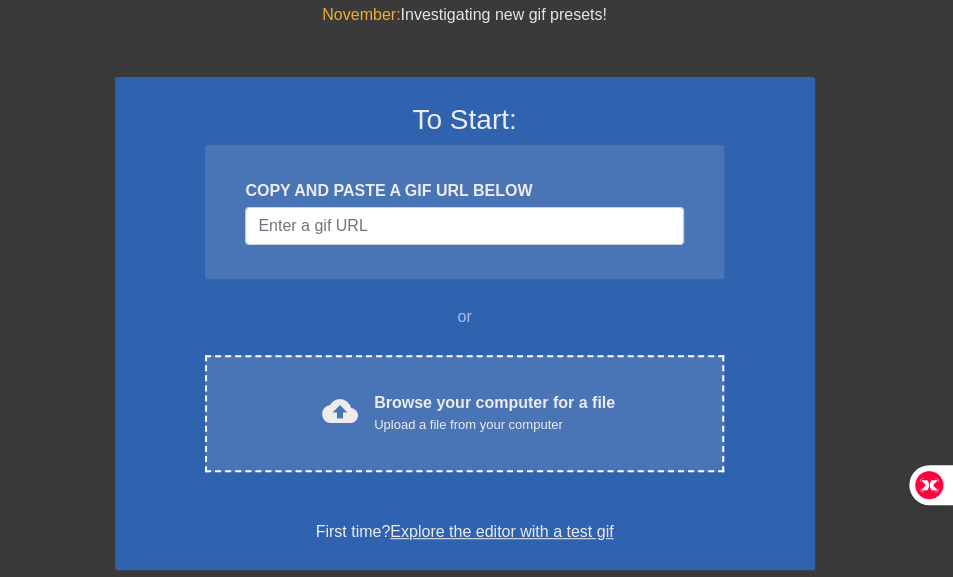 scroll, scrollTop: 126, scrollLeft: 0, axis: vertical 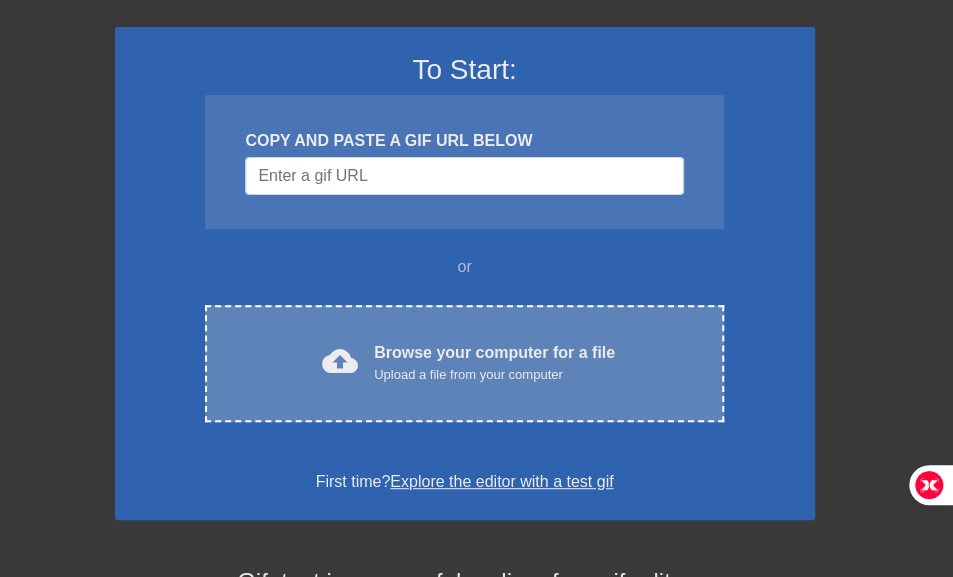 click on "Upload a file from your computer" at bounding box center (494, 375) 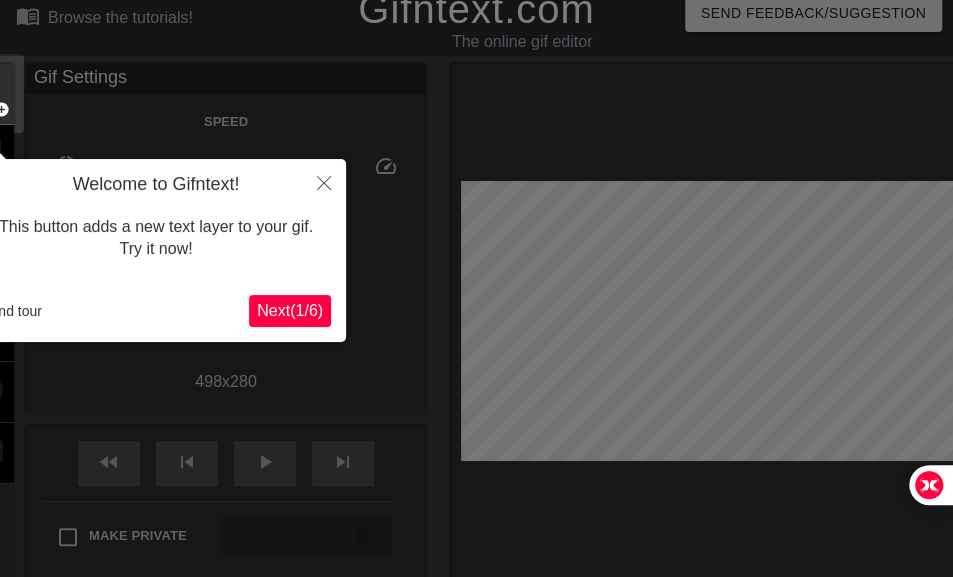 scroll, scrollTop: 49, scrollLeft: 0, axis: vertical 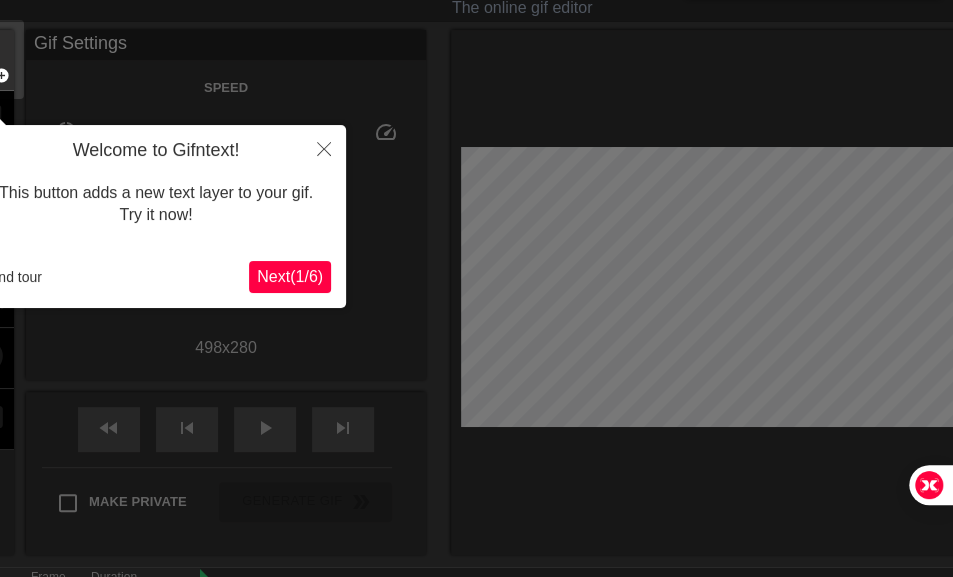click on "Next  ( 1 / 6 )" at bounding box center (290, 276) 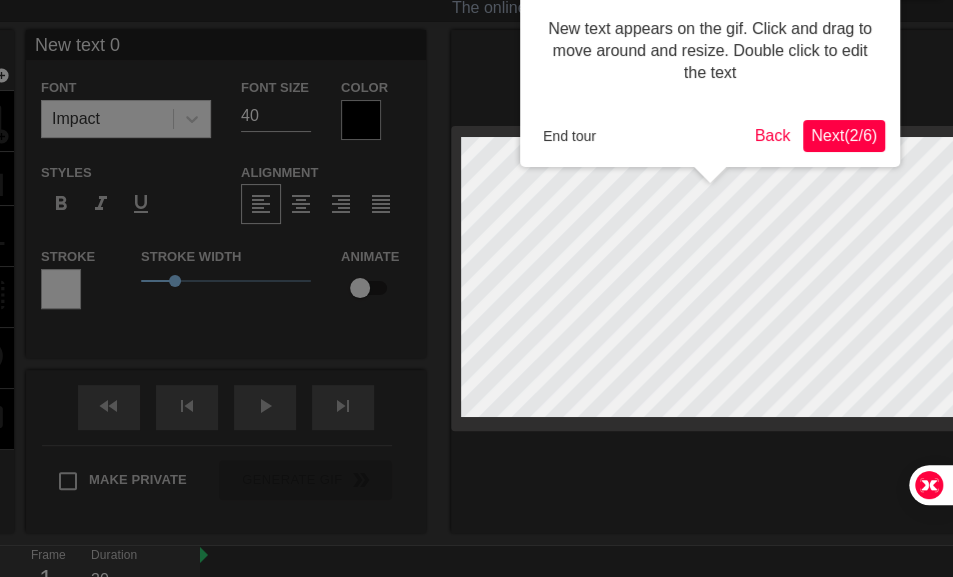 scroll, scrollTop: 0, scrollLeft: 0, axis: both 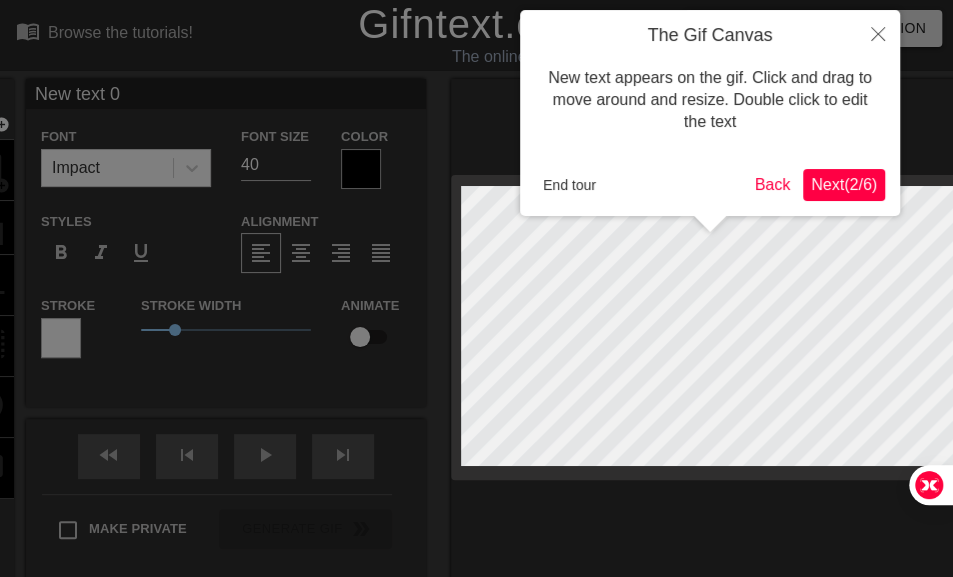 click at bounding box center (476, 357) 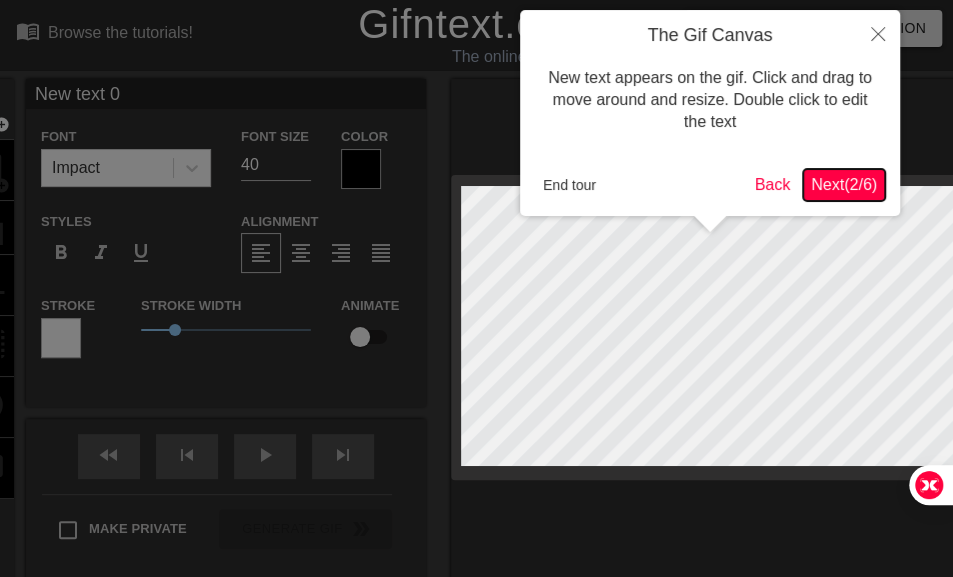 click on "Next  ( 2 / 6 )" at bounding box center (844, 184) 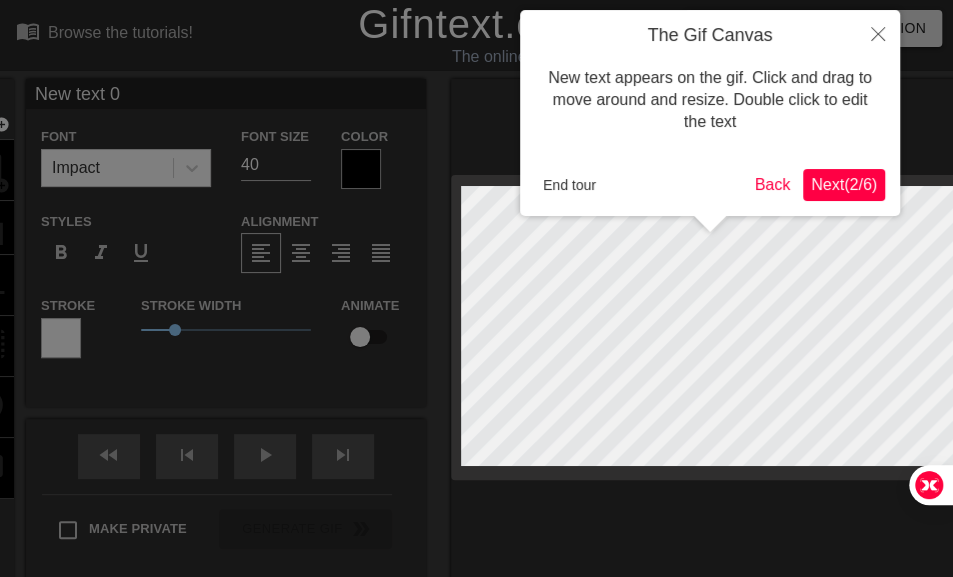 scroll, scrollTop: 49, scrollLeft: 0, axis: vertical 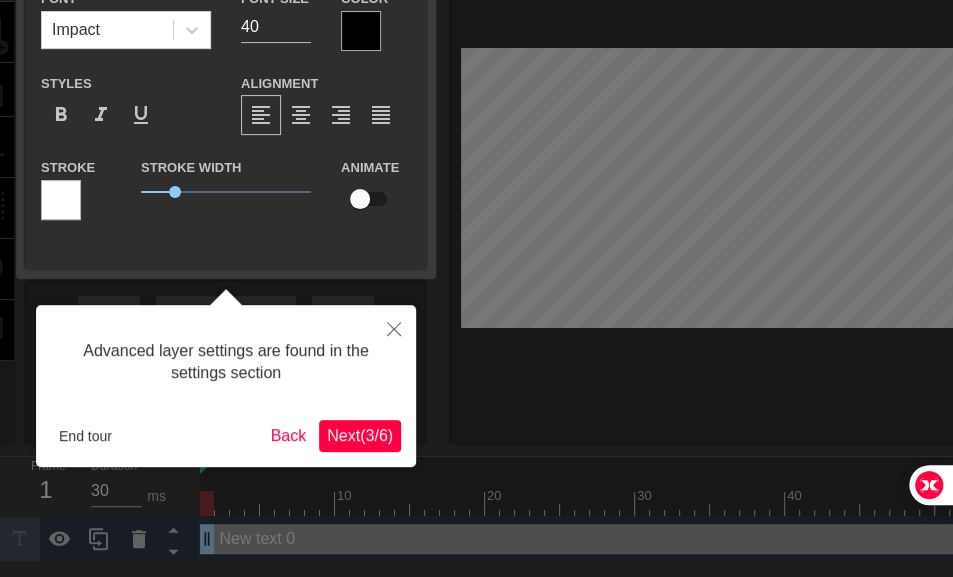 click on "Next  ( 3 / 6 )" at bounding box center [360, 435] 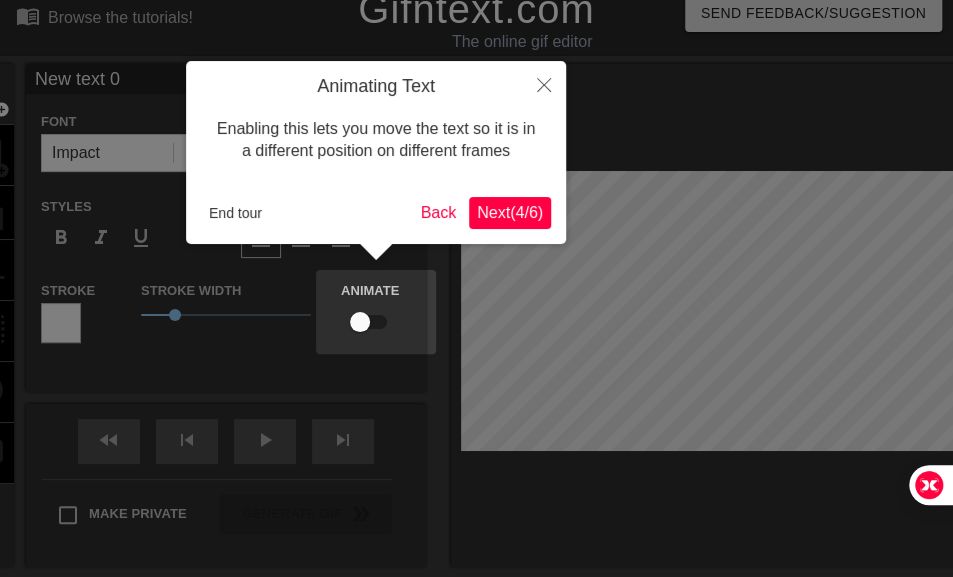scroll, scrollTop: 0, scrollLeft: 0, axis: both 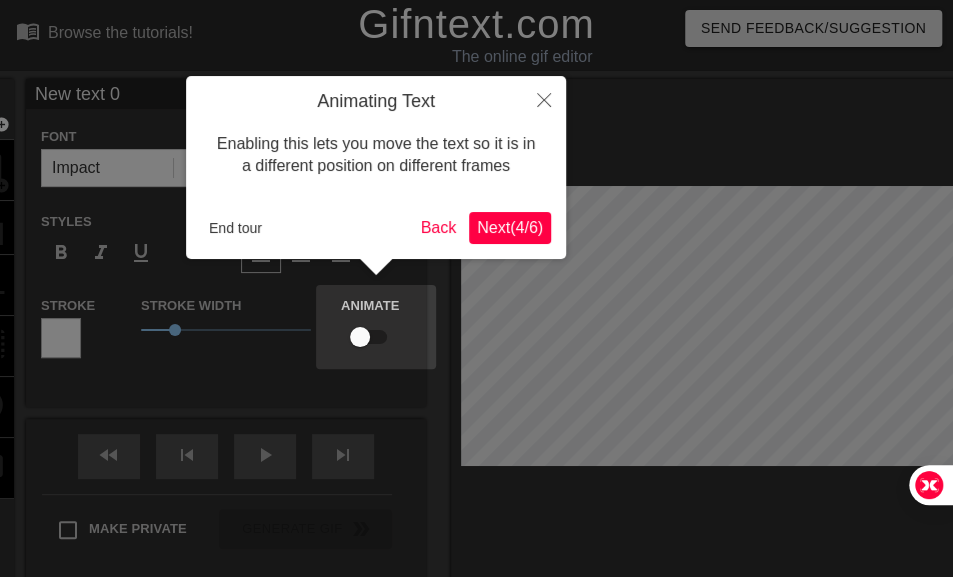 click on "Next  ( 4 / 6 )" at bounding box center [510, 227] 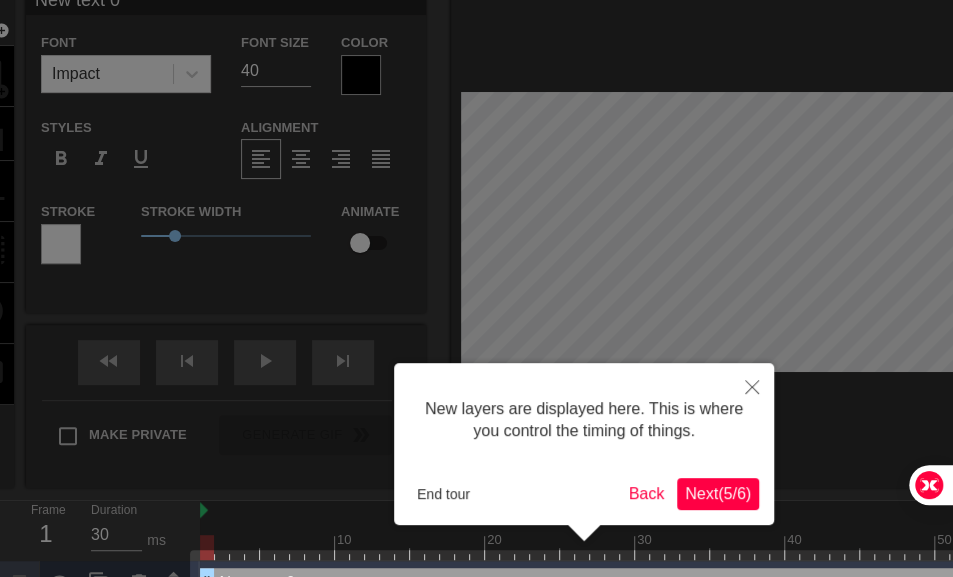 scroll, scrollTop: 141, scrollLeft: 0, axis: vertical 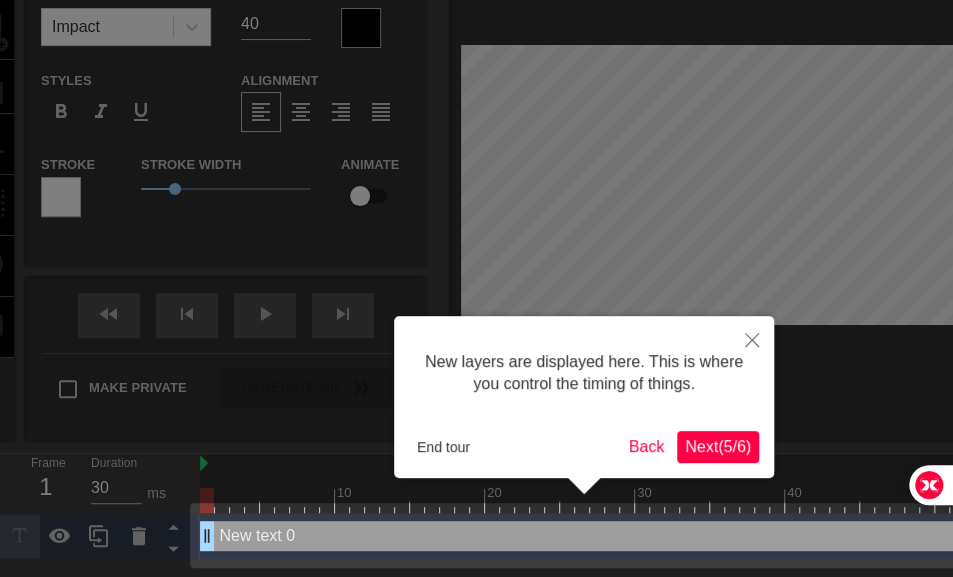 click on "Next  ( 5 / 6 )" at bounding box center [718, 446] 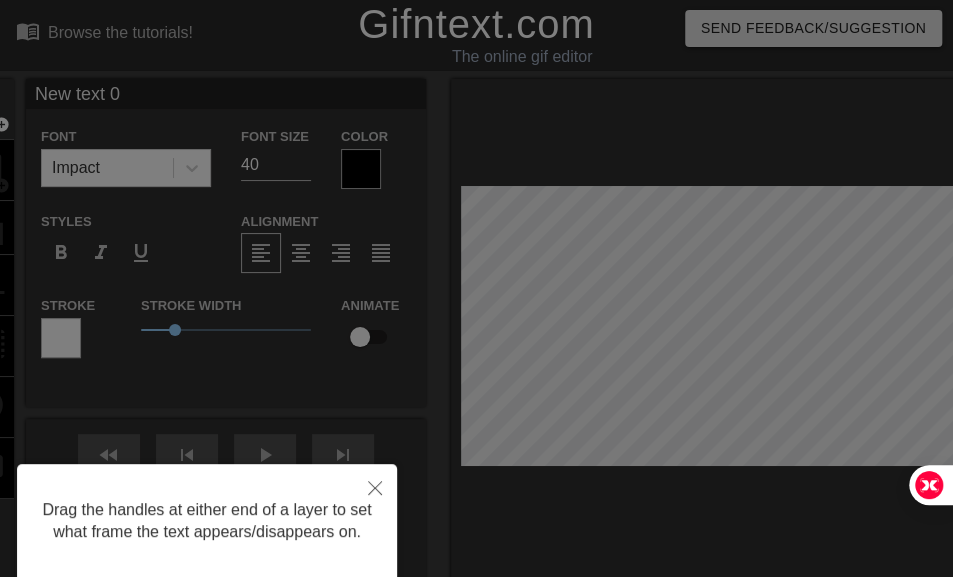 scroll, scrollTop: 133, scrollLeft: 0, axis: vertical 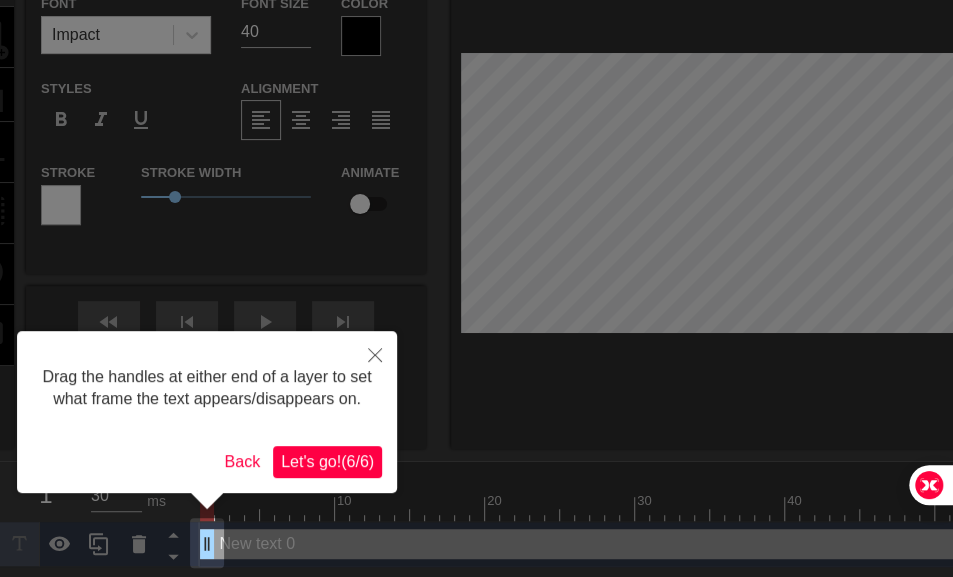 click on "Let's go!  ( 6 / 6 )" at bounding box center (327, 461) 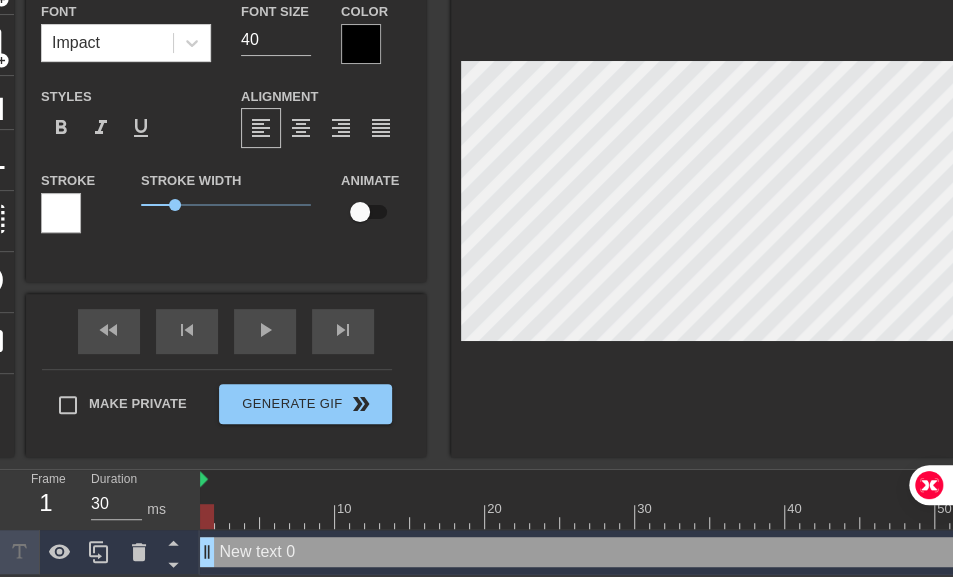 scroll, scrollTop: 0, scrollLeft: 0, axis: both 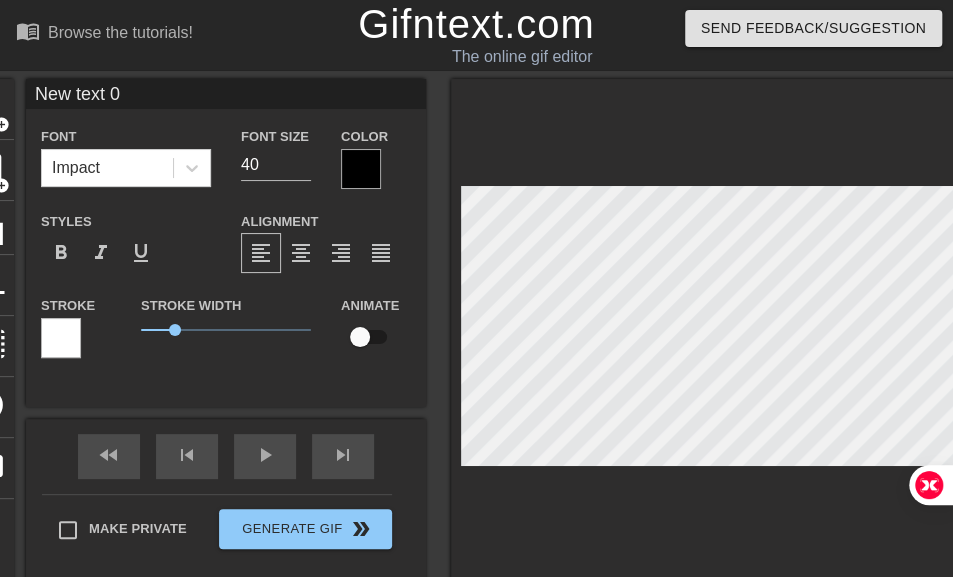 type on "New text" 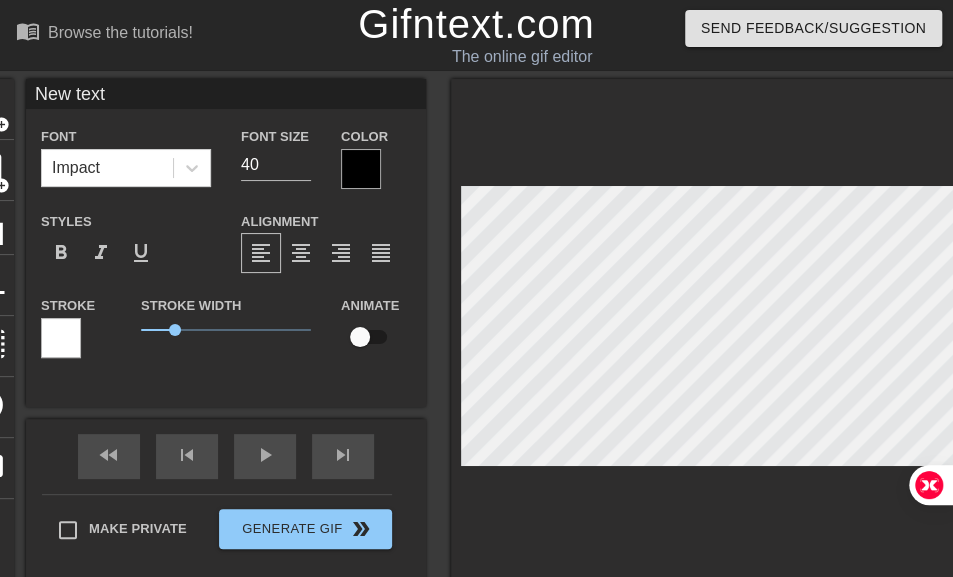 type on "New text" 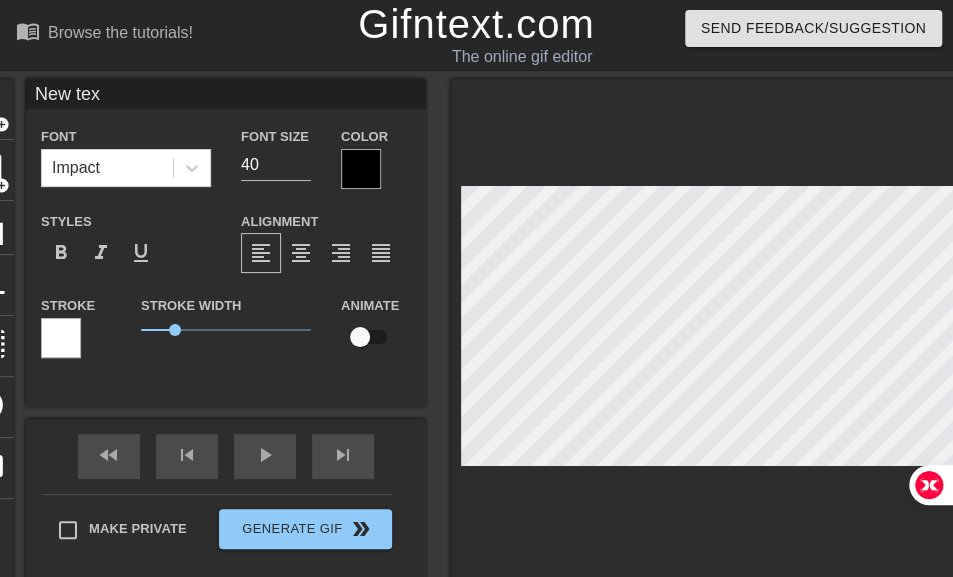 type on "New te" 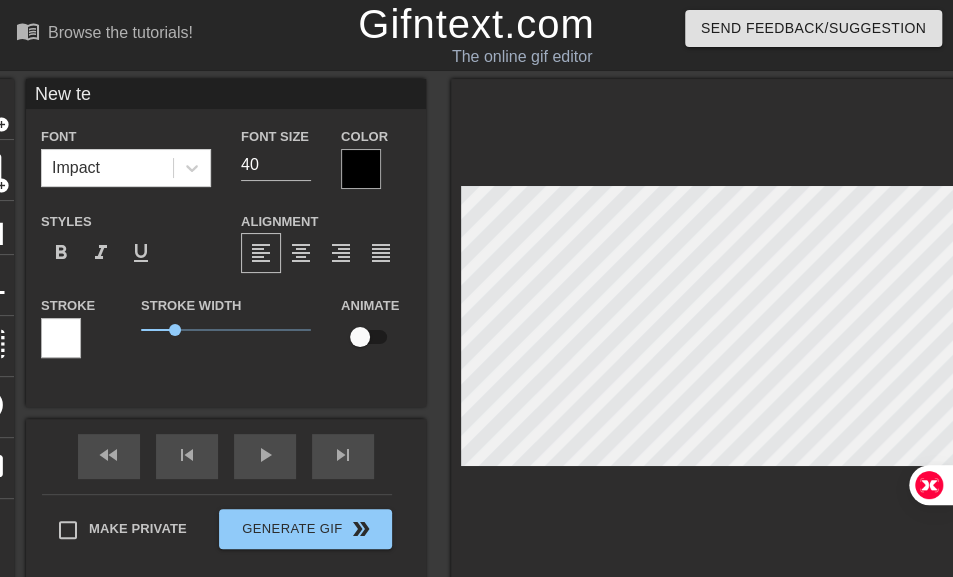 type on "New t" 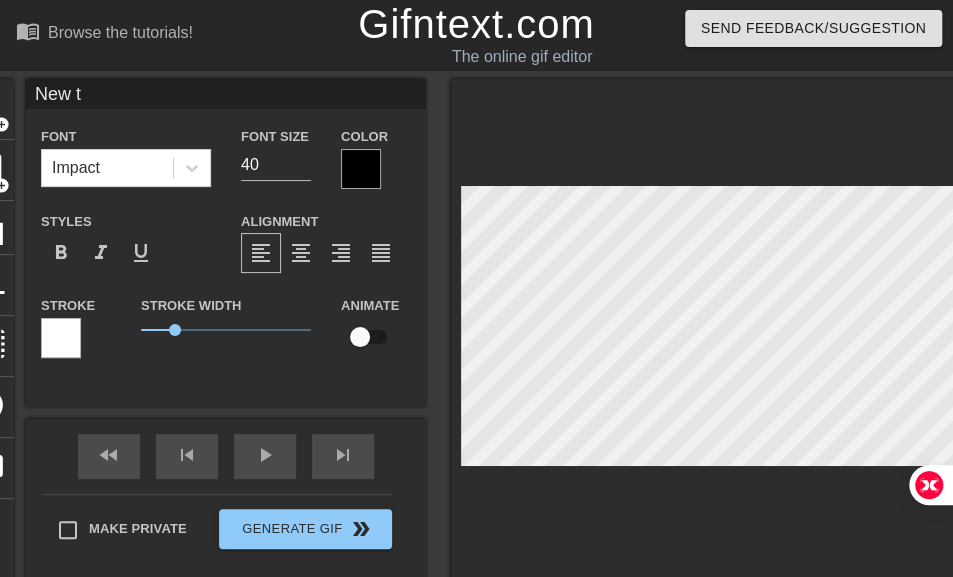 type on "New" 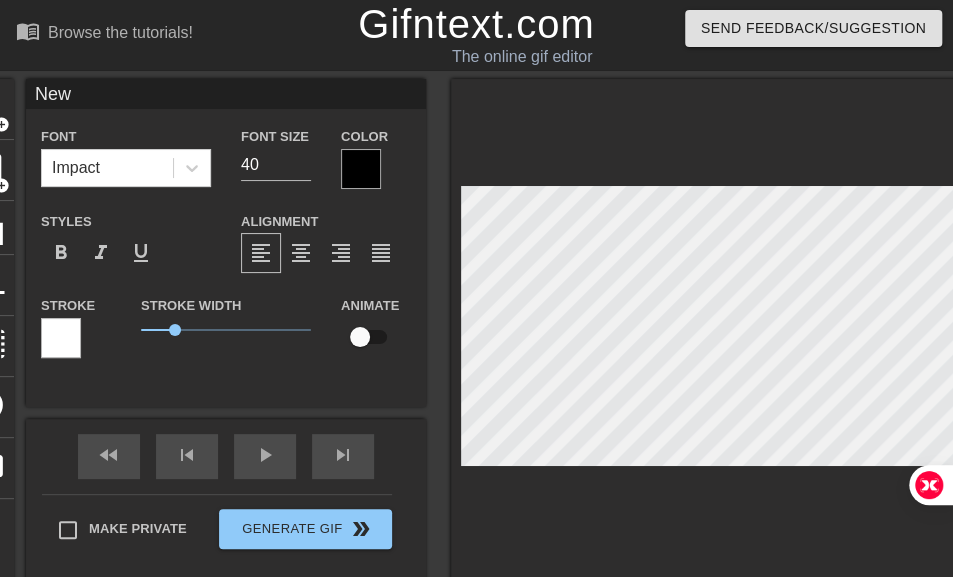 type on "New" 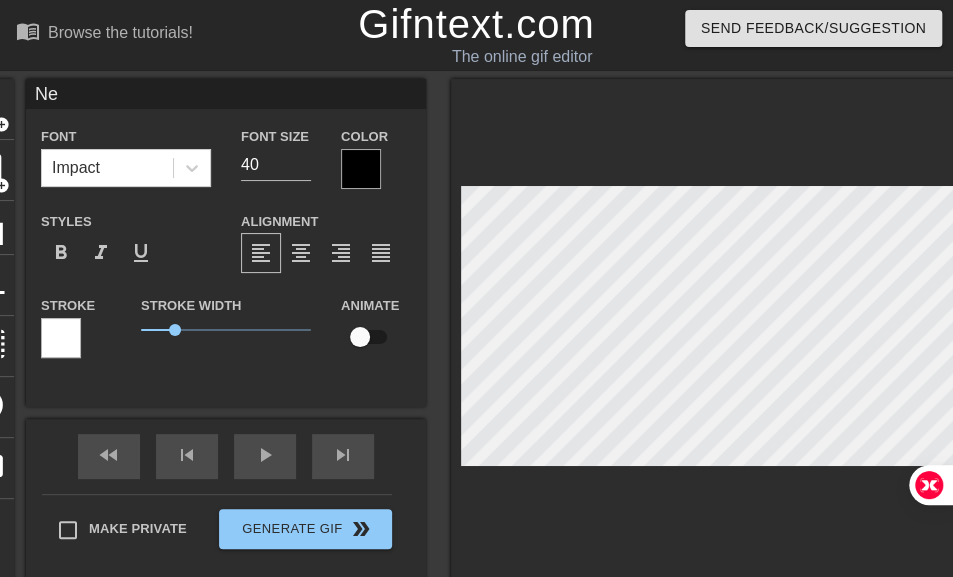 type on "N" 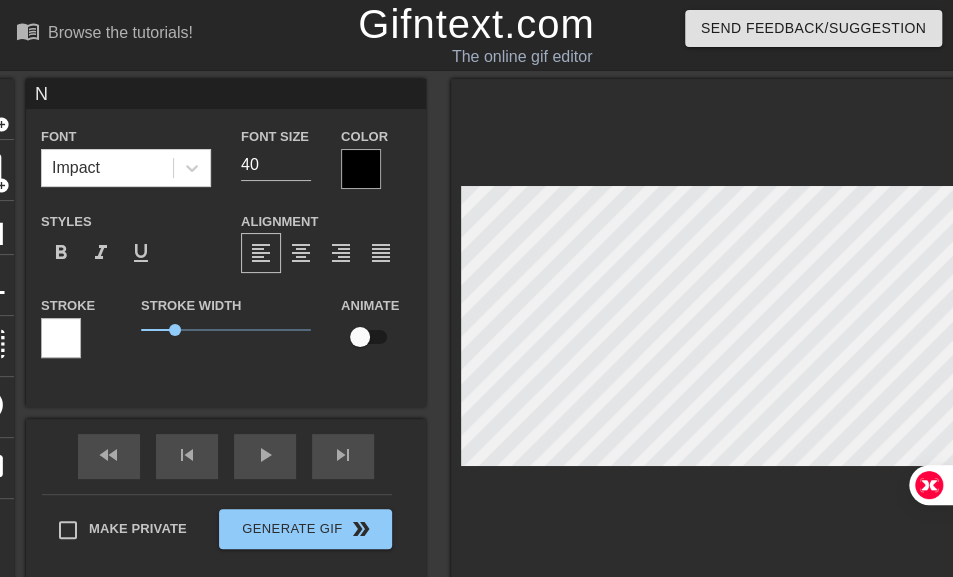 scroll, scrollTop: 3, scrollLeft: 2, axis: both 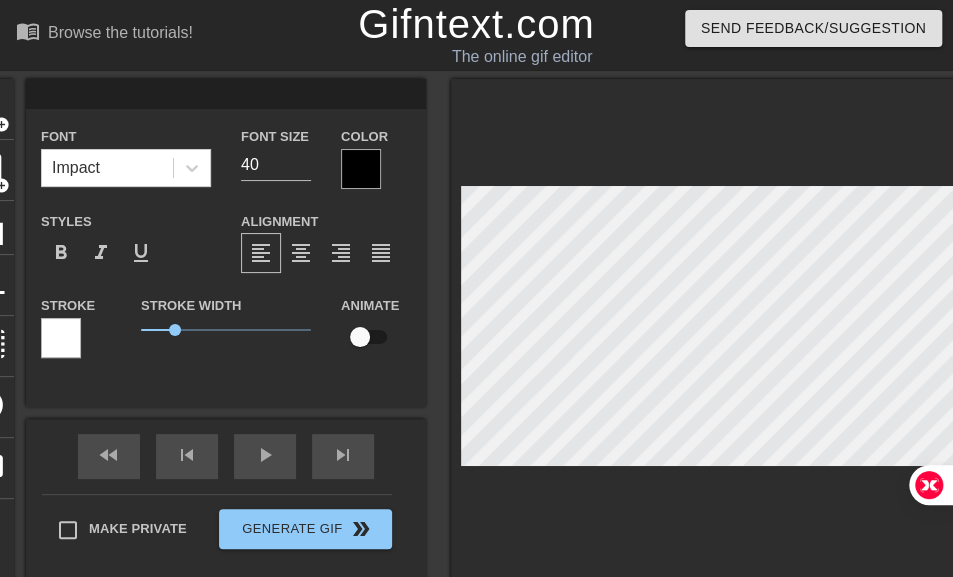 type on "t" 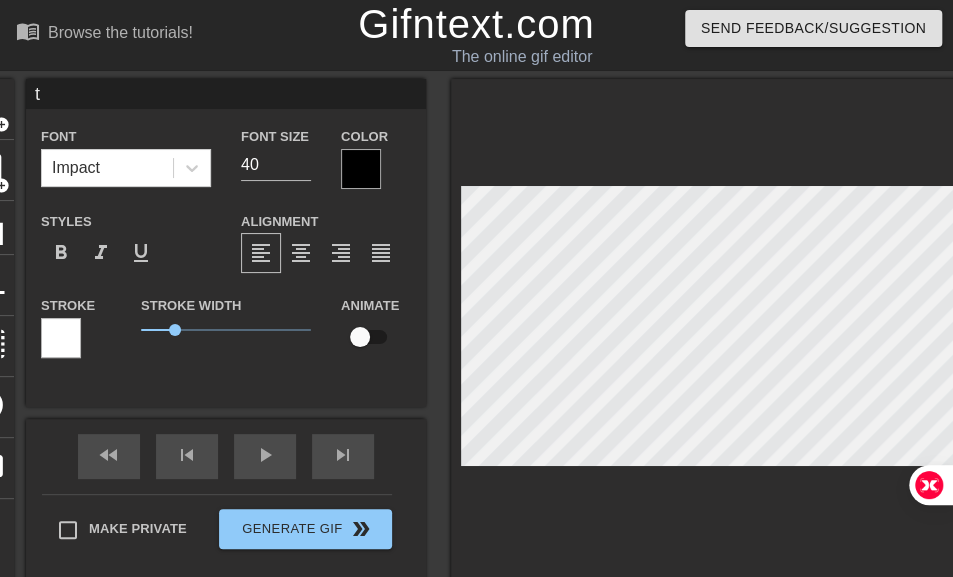 type on "ta" 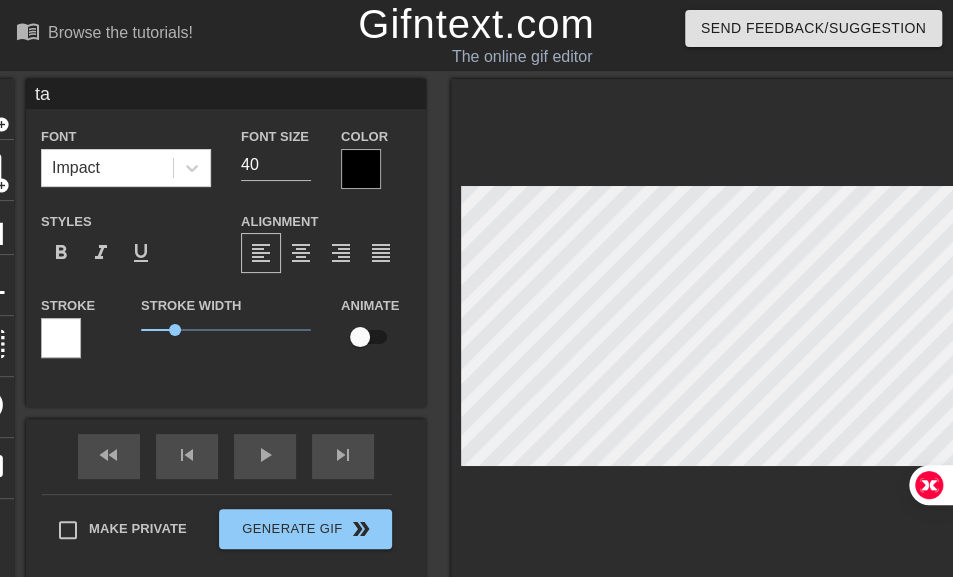 type on "[NAME]" 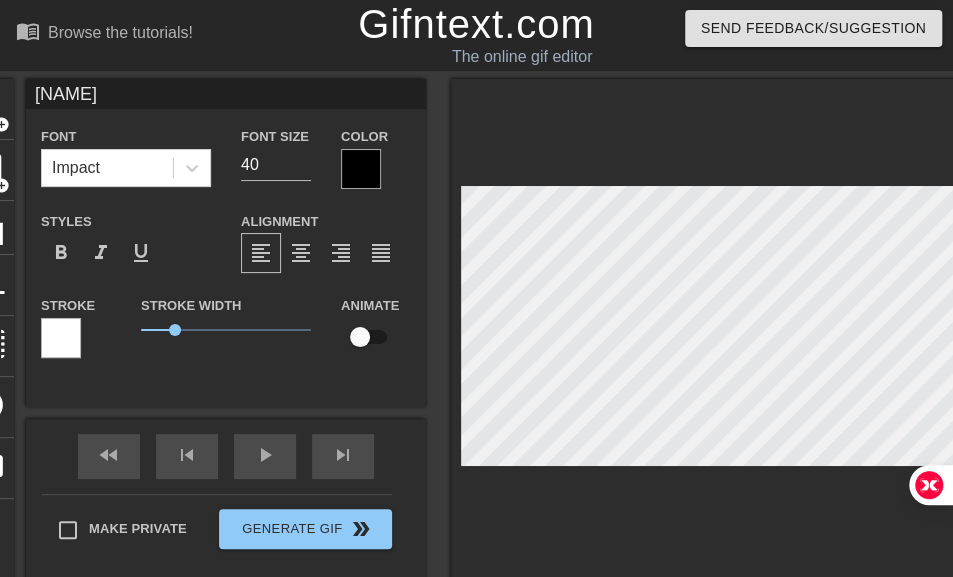 type on "[NAME]" 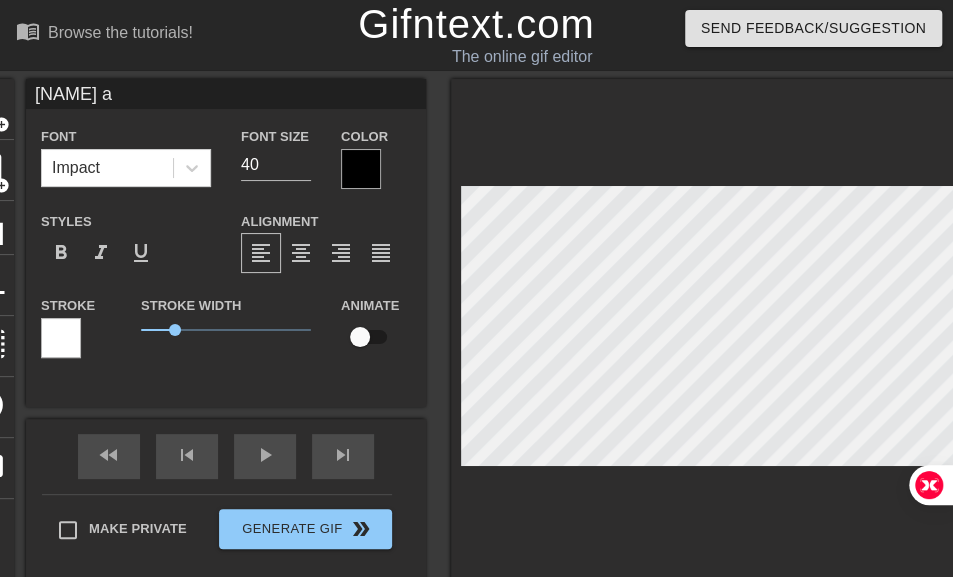 type on "[NAME] af" 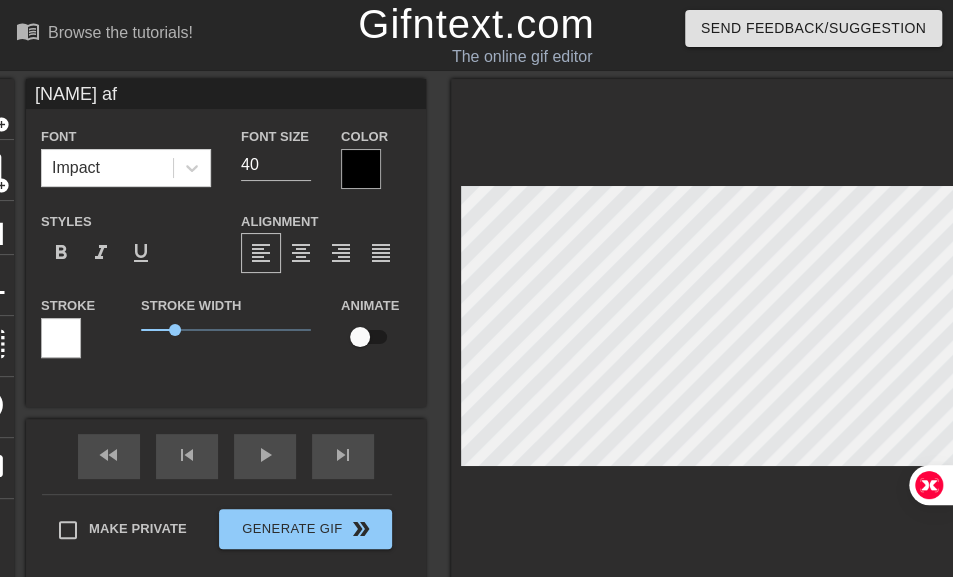 type on "[NAME] aft" 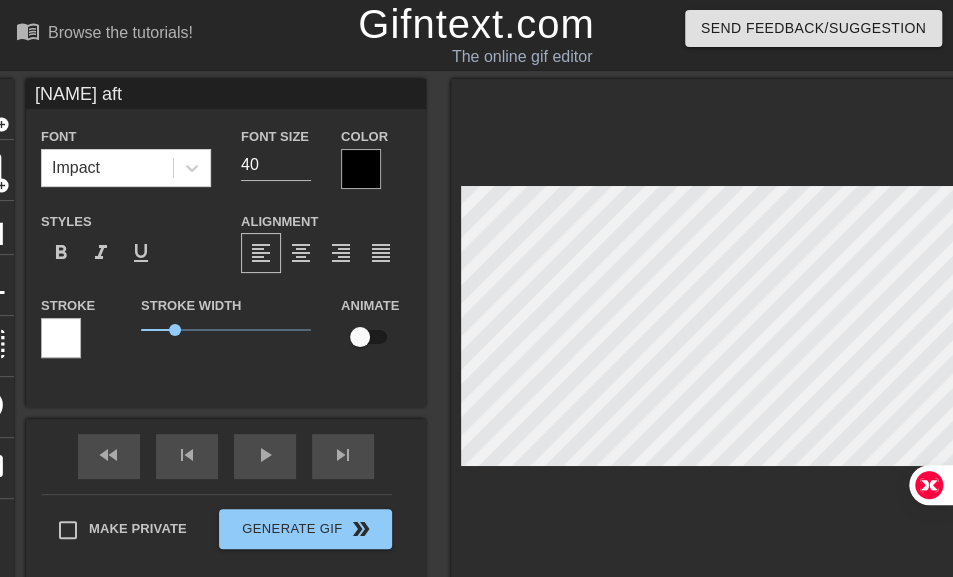 type on "[NAME] afte" 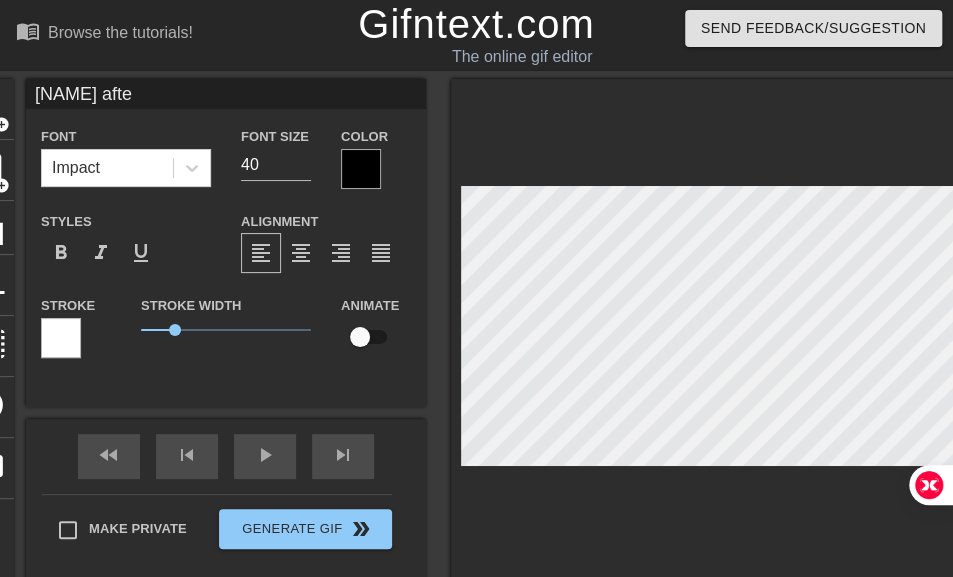 type on "[NAME] afte" 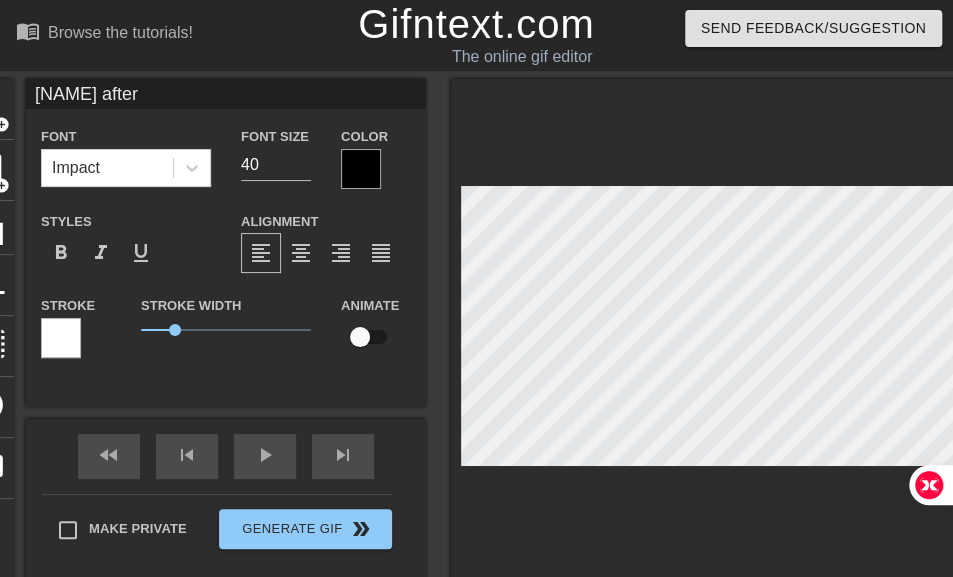 type on "[NAME] after" 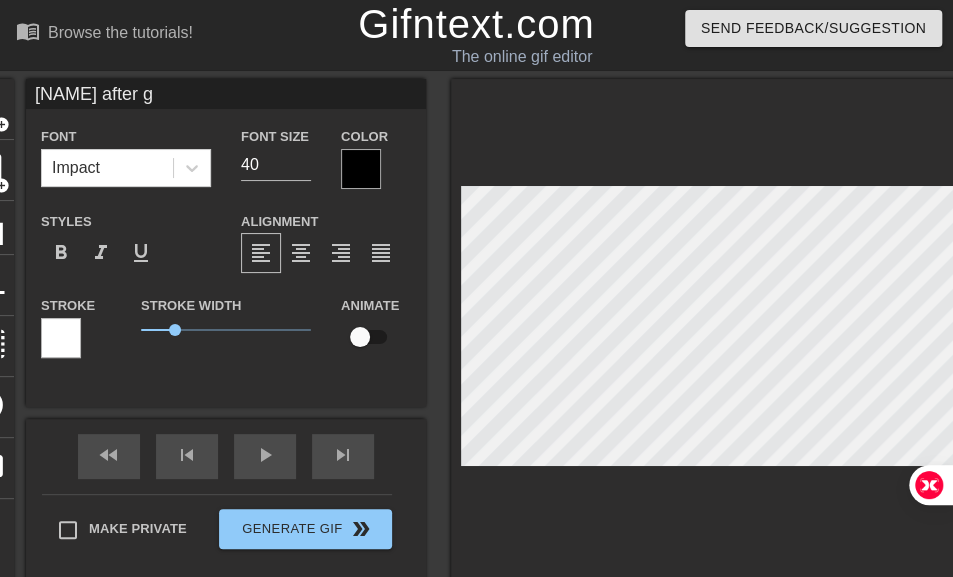 type on "[NAME] after ge" 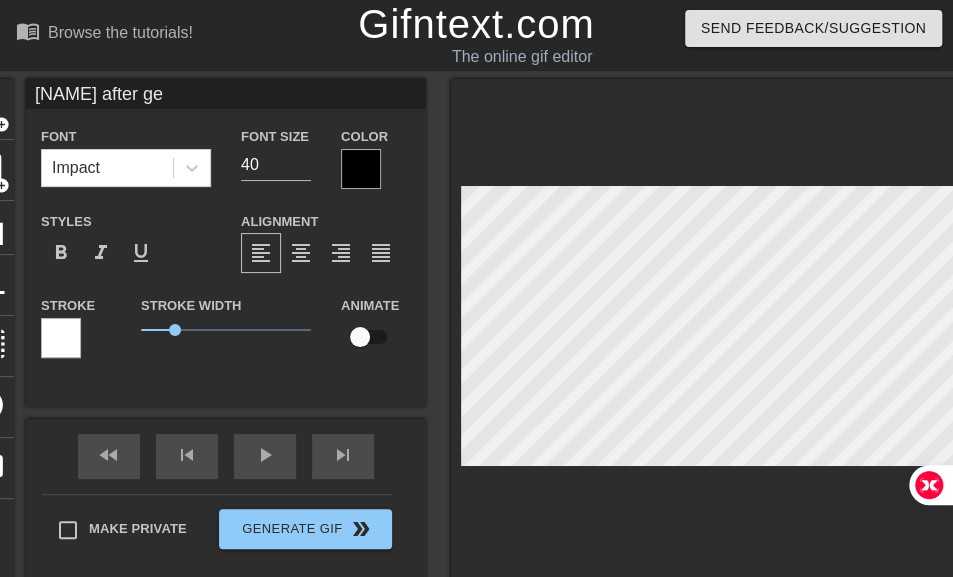 type on "[NAME] after get" 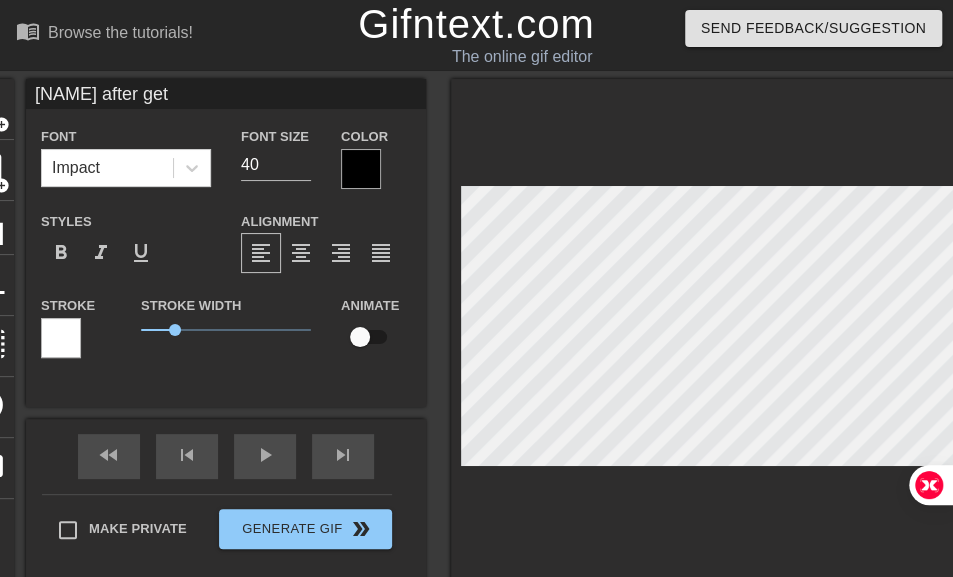 type on "[NAME] after gett" 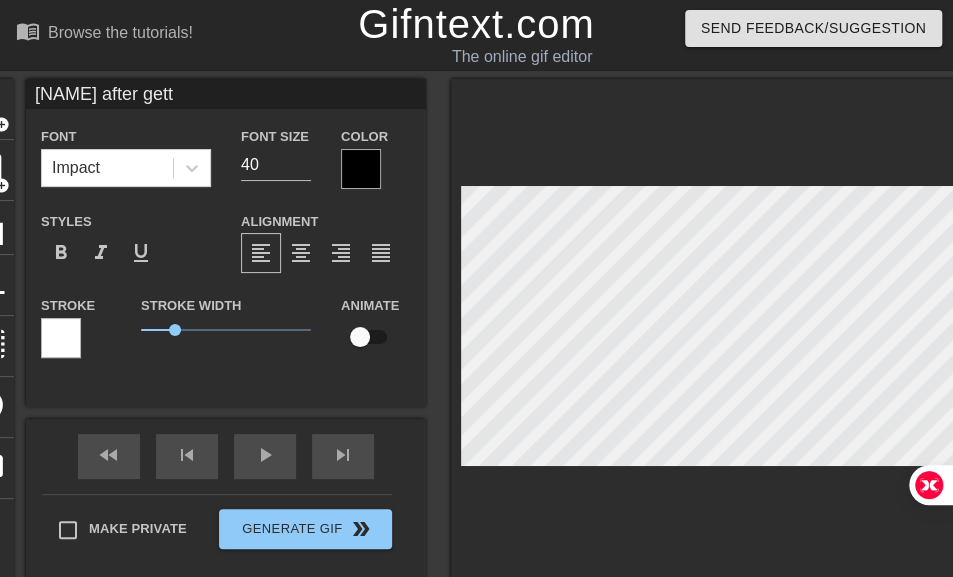 type on "[NAME] after getti" 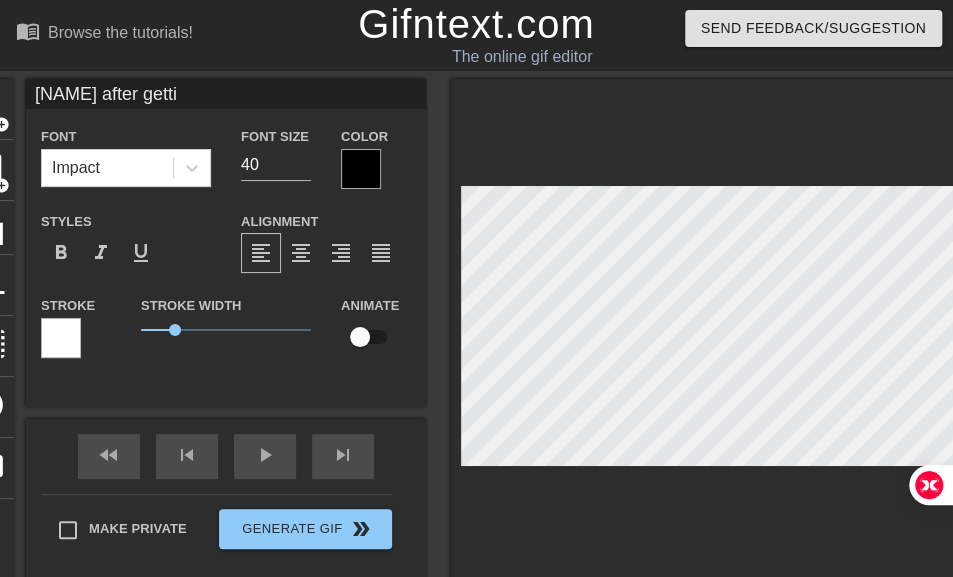 type on "[NAME] after gettin" 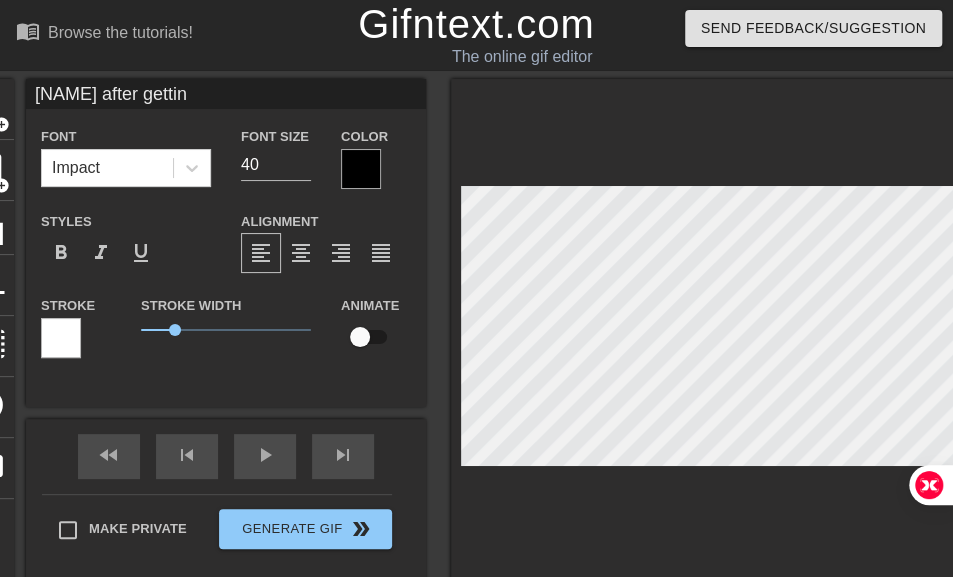 type on "[NAME] after getting" 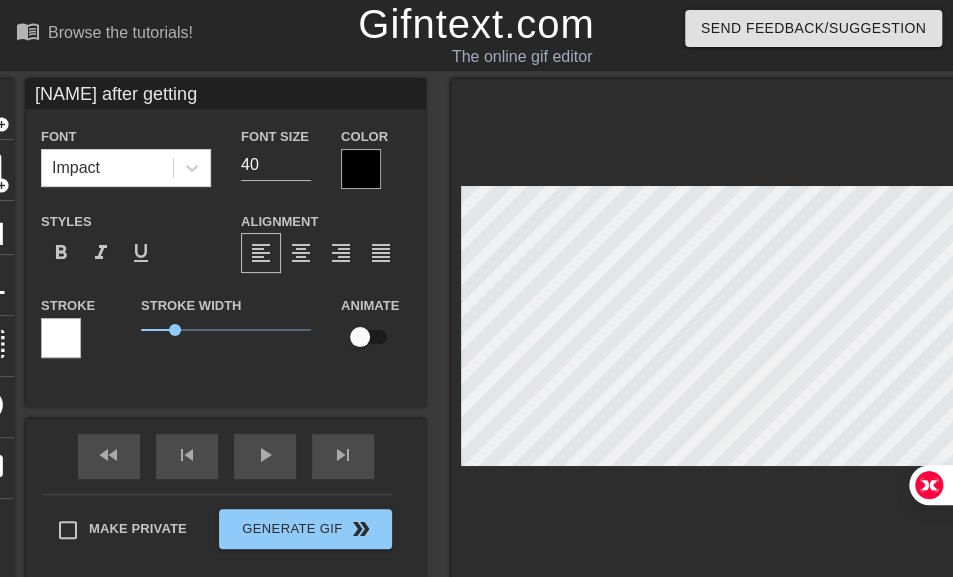 type on "[NAME] after getting" 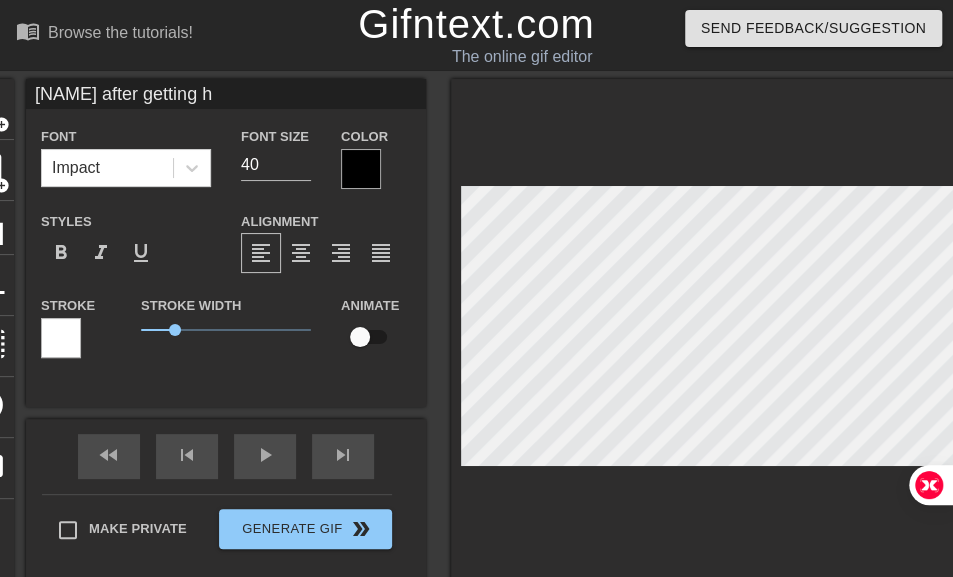 type on "[NAME] after getting he" 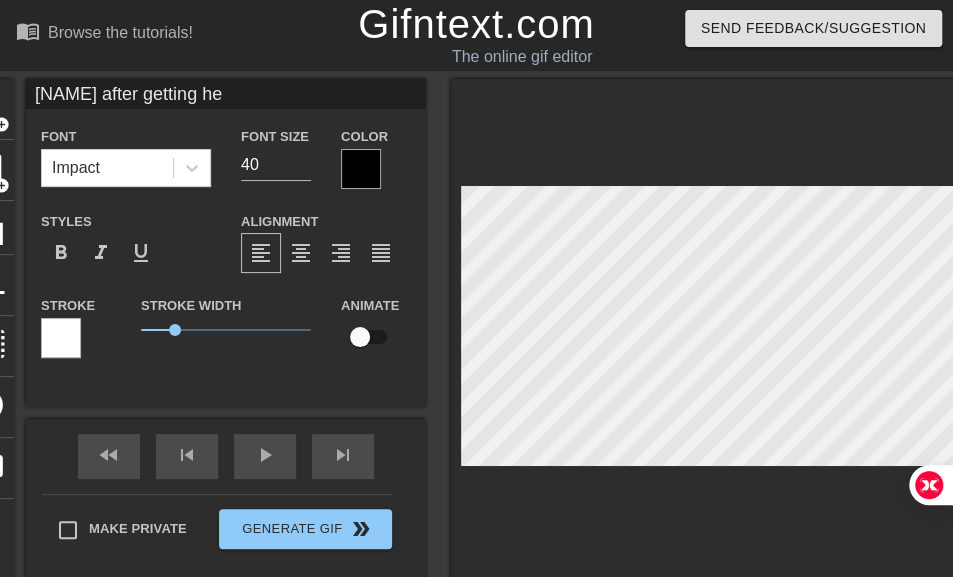 type on "[NAME] after getting her" 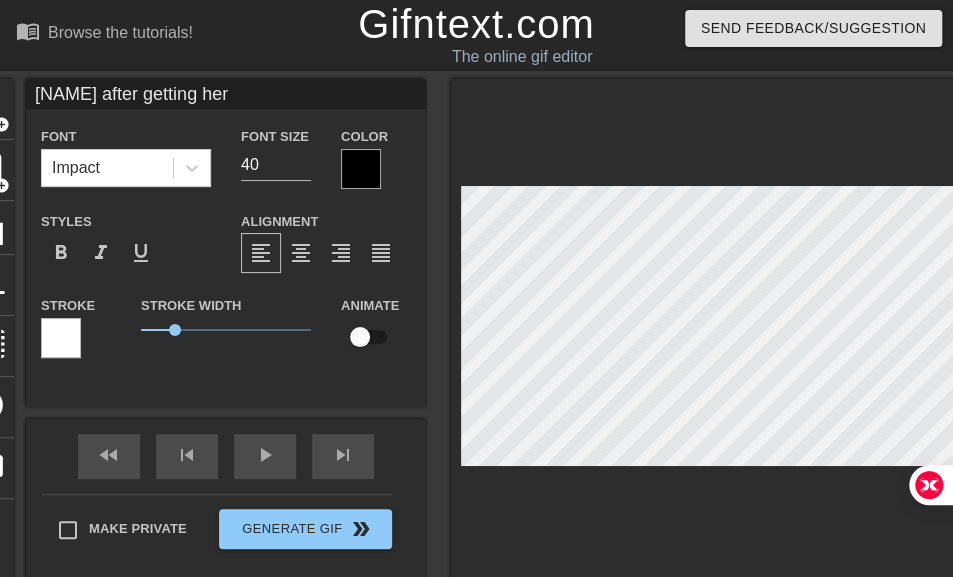type on "[NAME] after getting her" 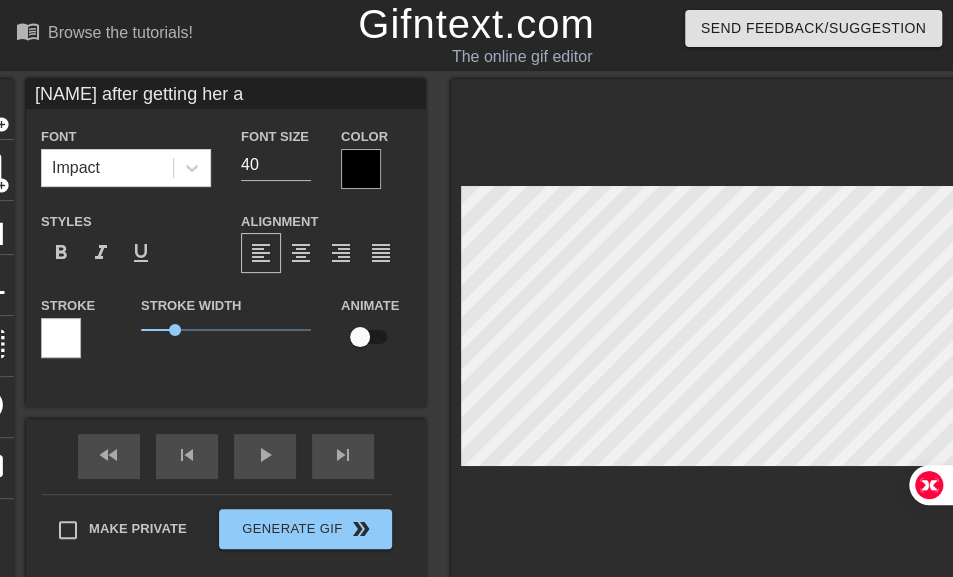 type on "[NAME] after getting her al" 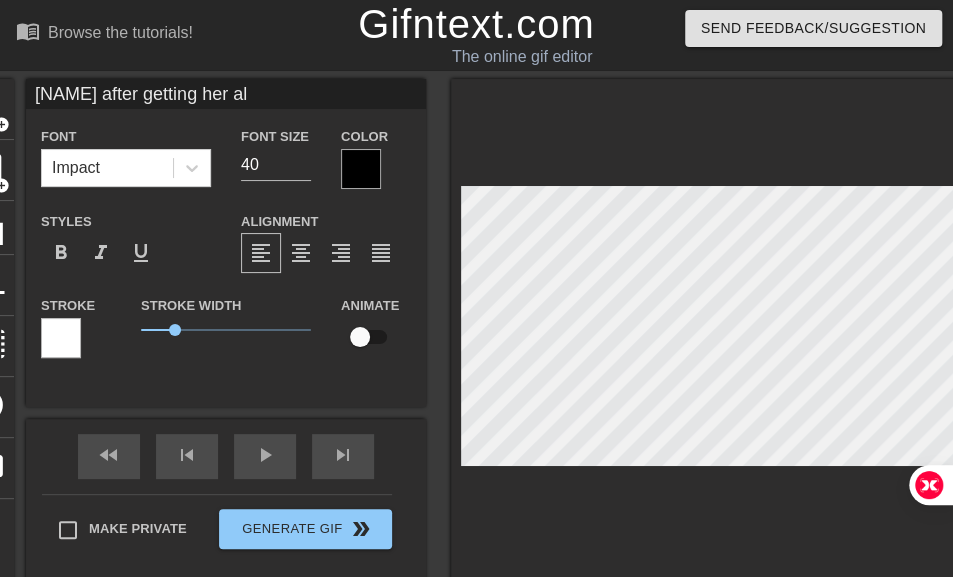 type on "[NAME] after getting her alt" 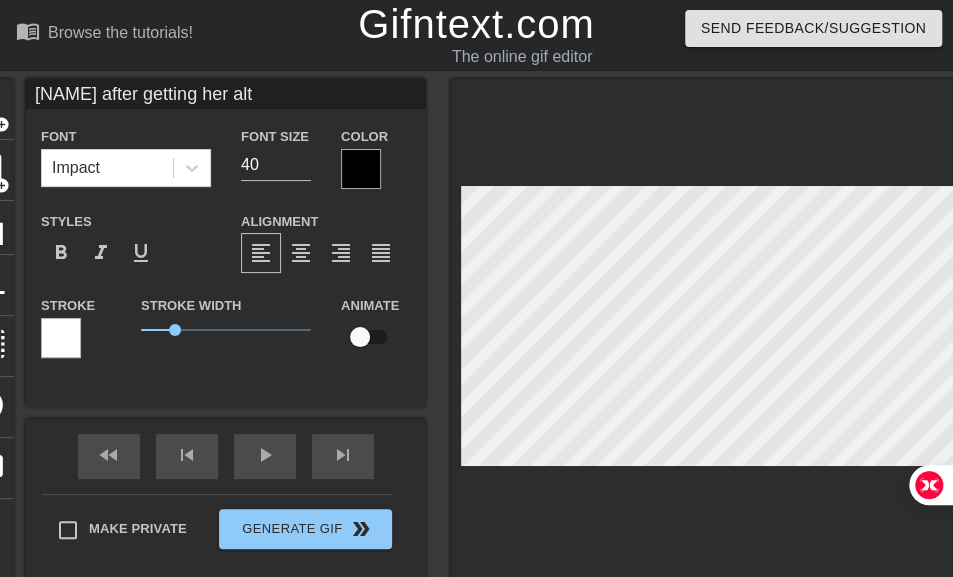 type on "[NAME] after getting her alt" 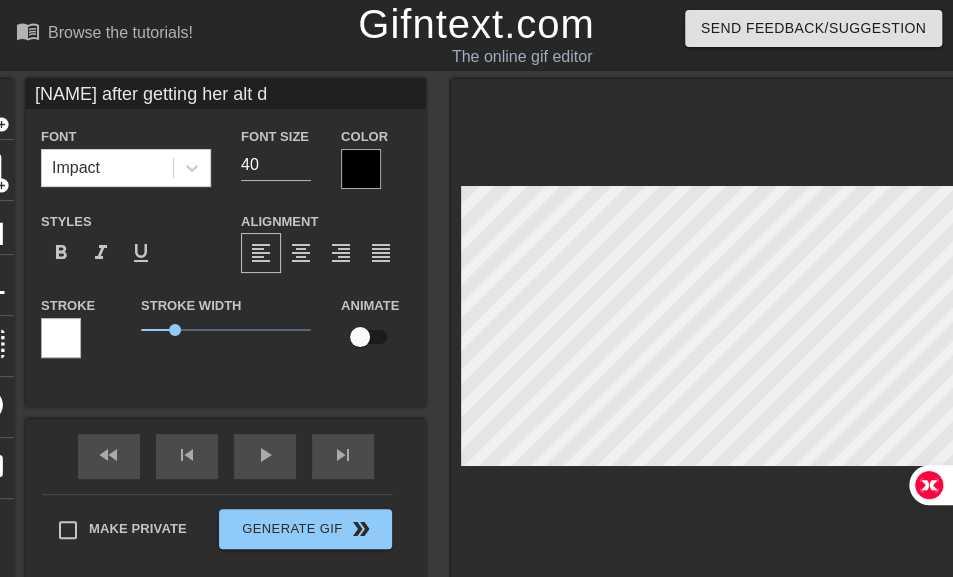 type on "[NAME] after getting her alt di" 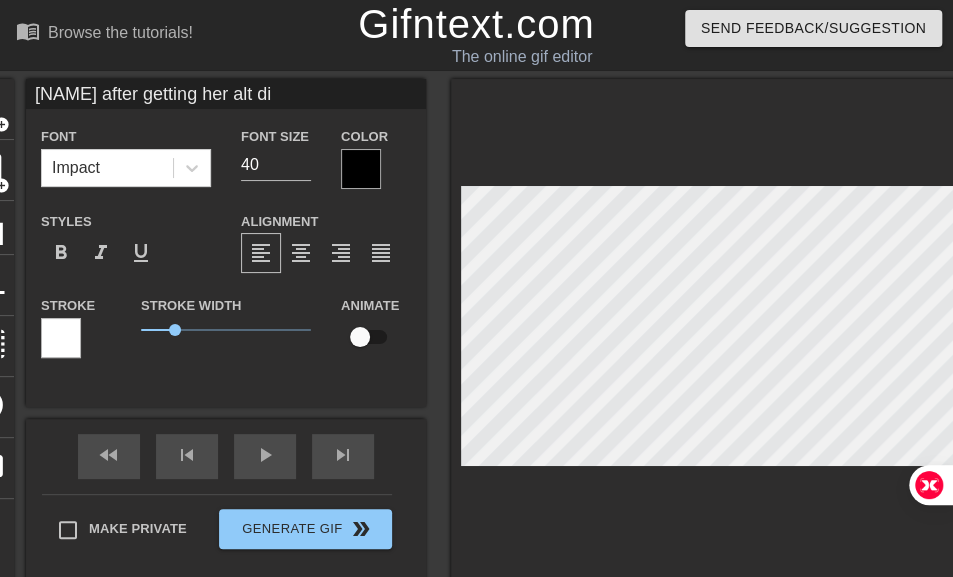 type on "[NAME] after getting her alt dis" 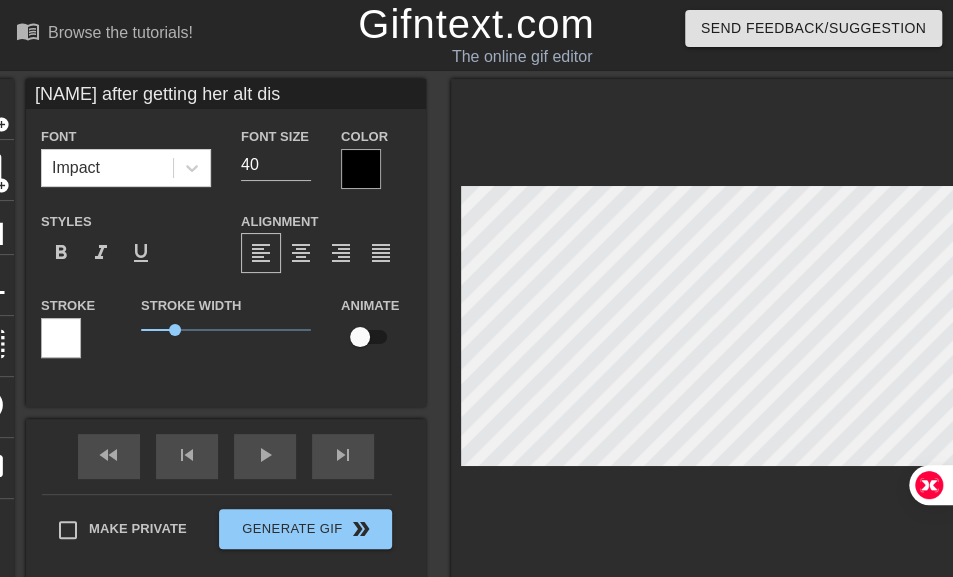 scroll, scrollTop: 3, scrollLeft: 13, axis: both 